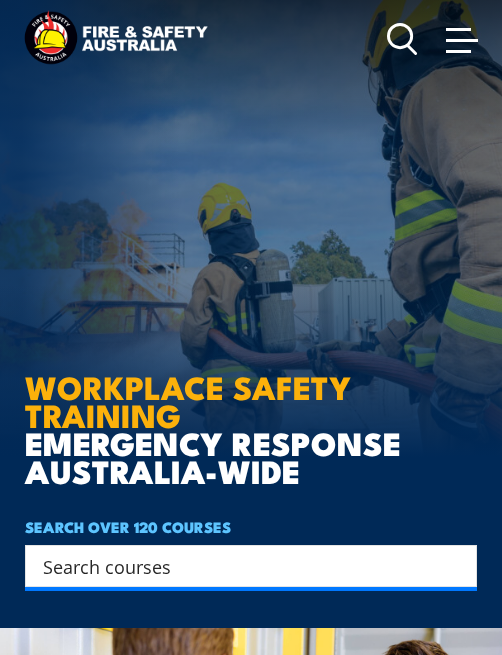 scroll, scrollTop: 0, scrollLeft: 0, axis: both 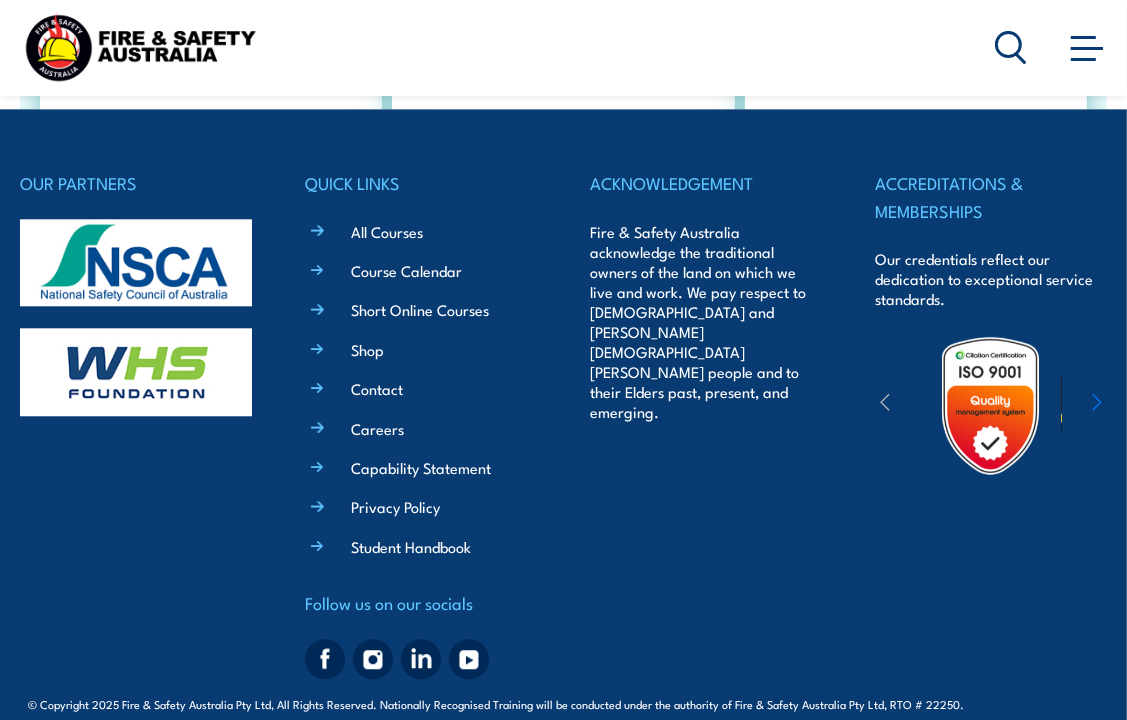 click on "Contact" at bounding box center (377, 388) 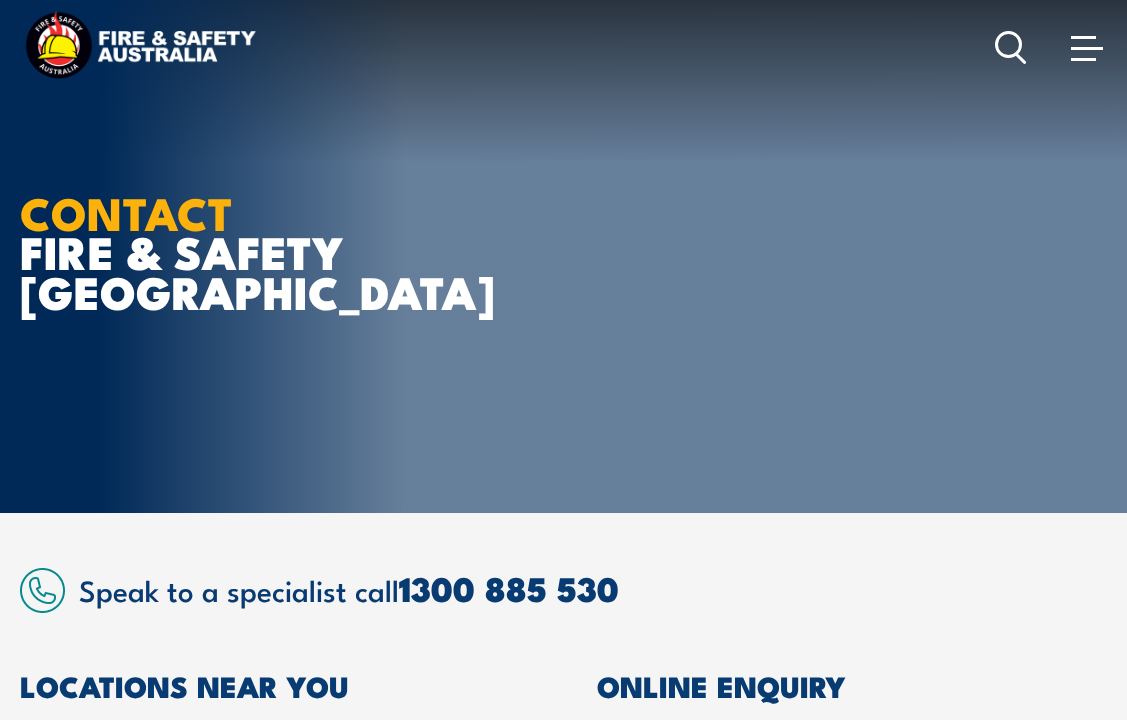 scroll, scrollTop: 0, scrollLeft: 0, axis: both 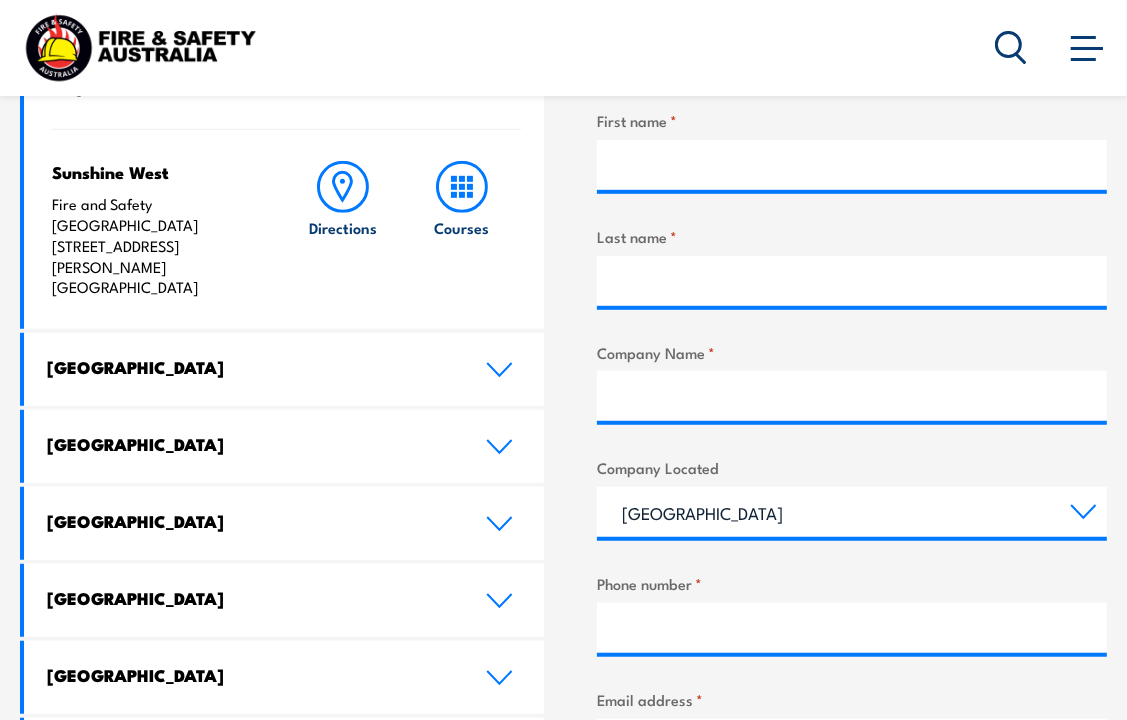 click 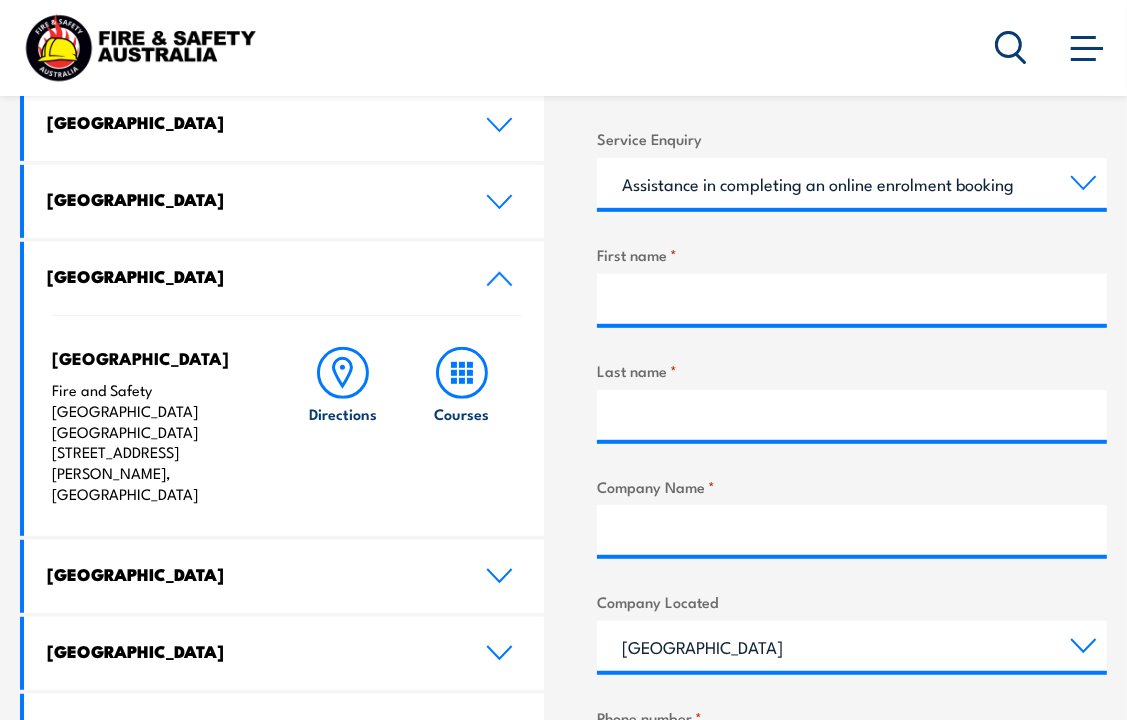 scroll, scrollTop: 671, scrollLeft: 0, axis: vertical 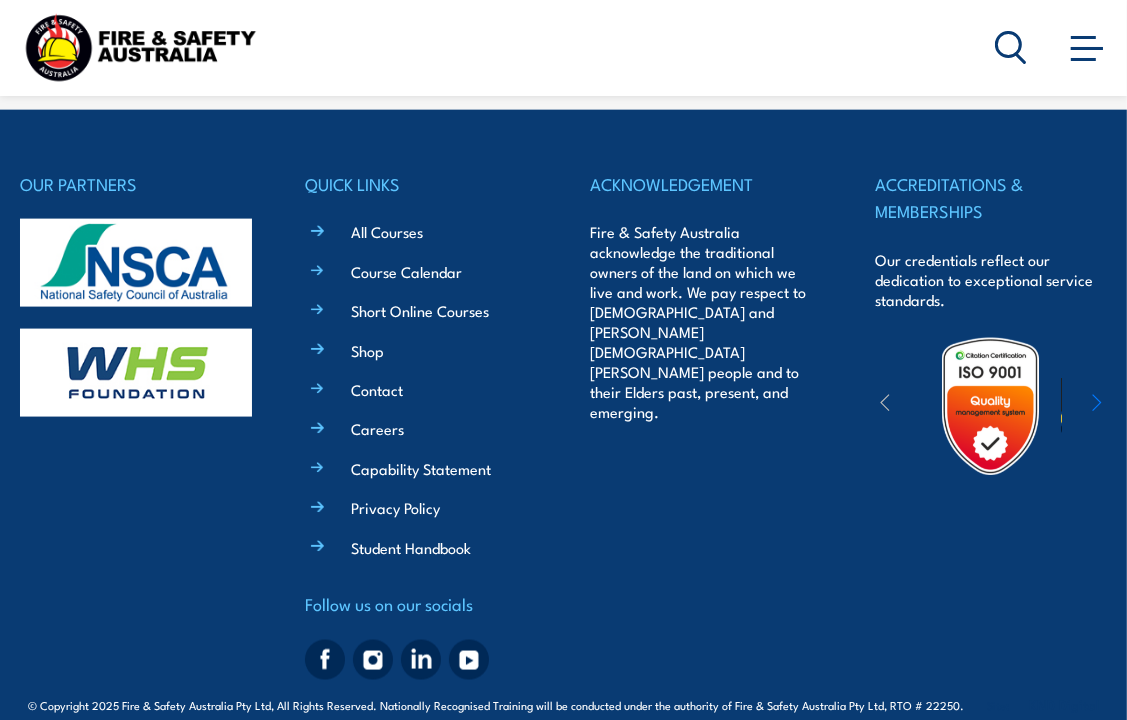 click on "Student Handbook" at bounding box center [411, 547] 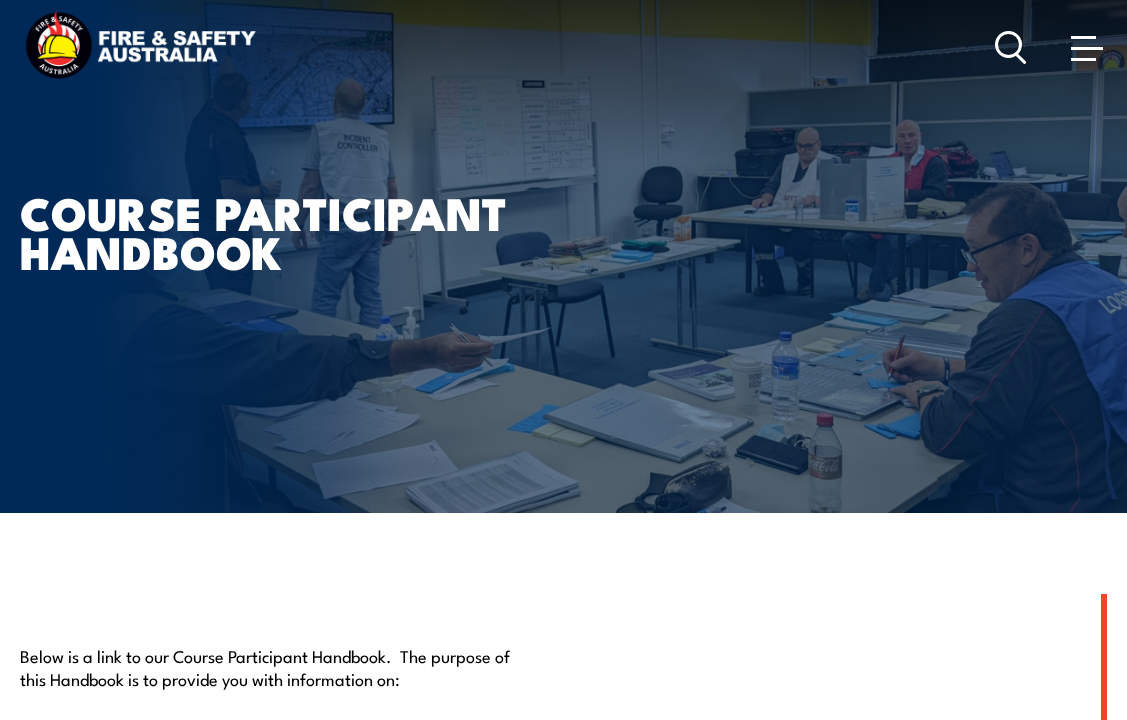 scroll, scrollTop: 0, scrollLeft: 0, axis: both 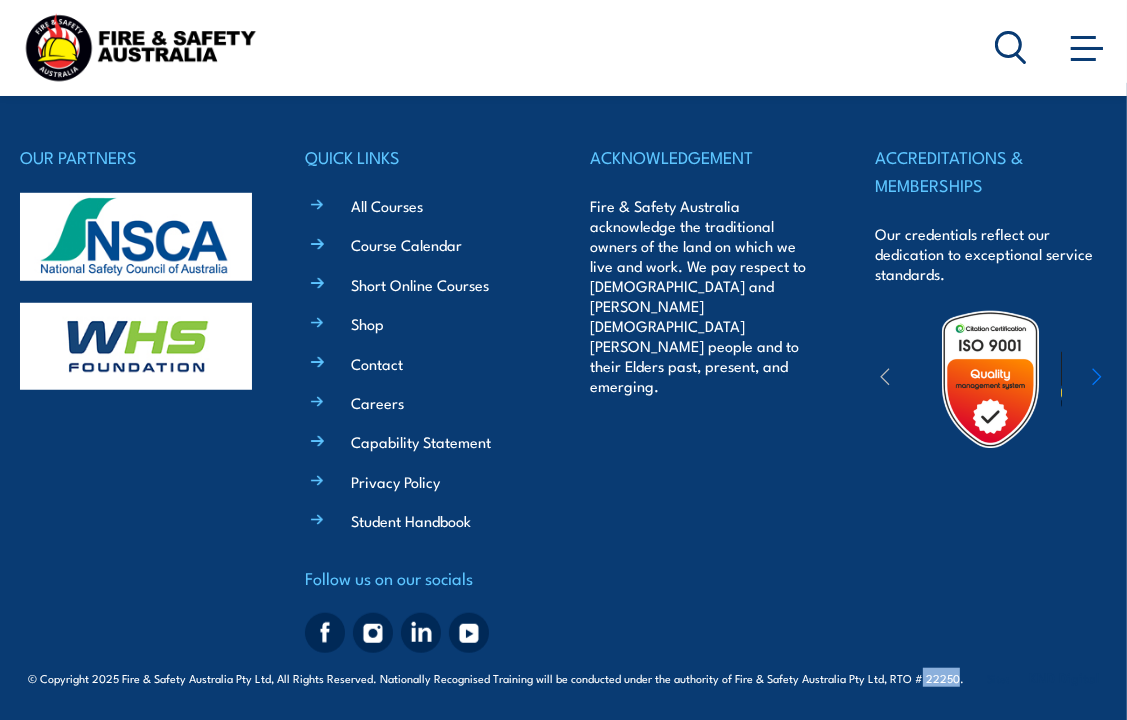 drag, startPoint x: 923, startPoint y: 676, endPoint x: 958, endPoint y: 680, distance: 35.22783 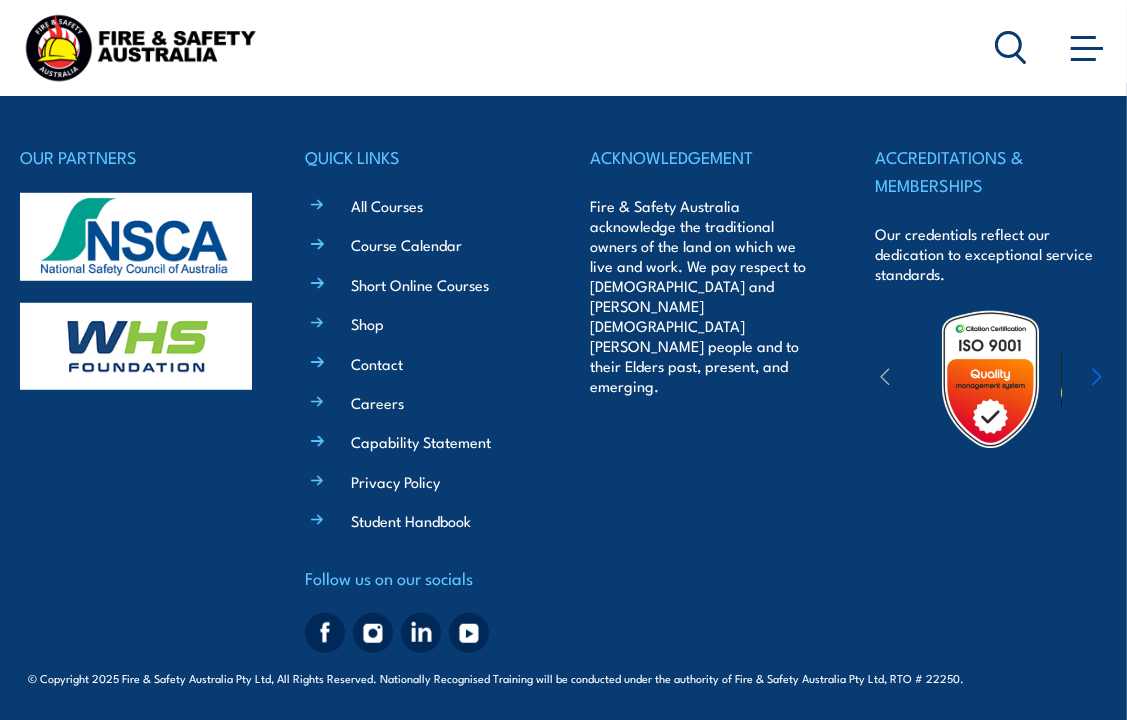 click on "© Copyright 2025 Fire & Safety Australia Pty Ltd, All Rights Reserved. Nationally Recognised Training will be conducted under the authority of Fire & Safety Australia Pty Ltd, RTO # 22250.   Site: KND Digital" at bounding box center (563, 677) 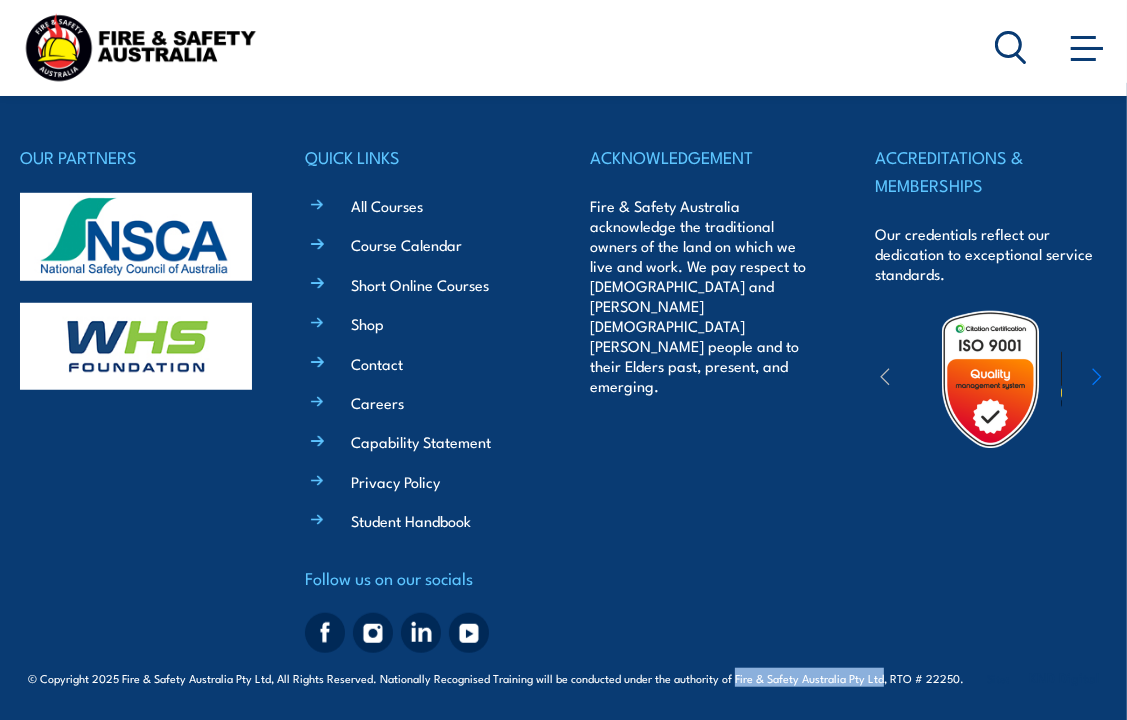 drag, startPoint x: 745, startPoint y: 676, endPoint x: 885, endPoint y: 681, distance: 140.08926 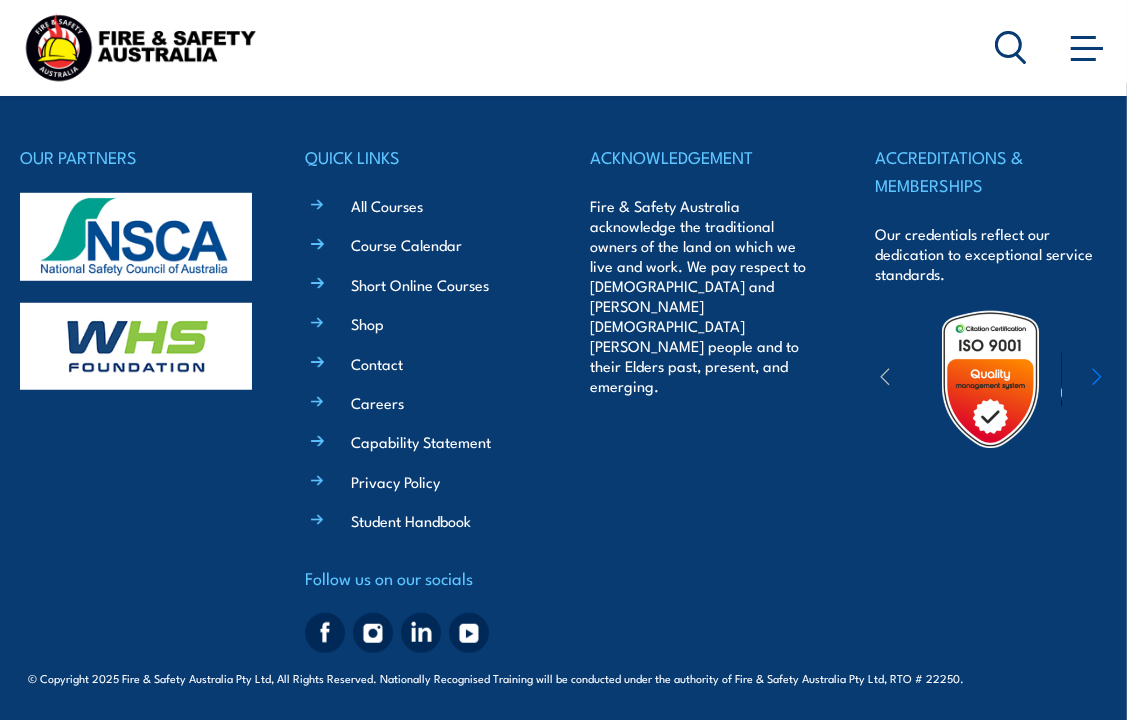 drag, startPoint x: 922, startPoint y: 516, endPoint x: 926, endPoint y: 504, distance: 12.649111 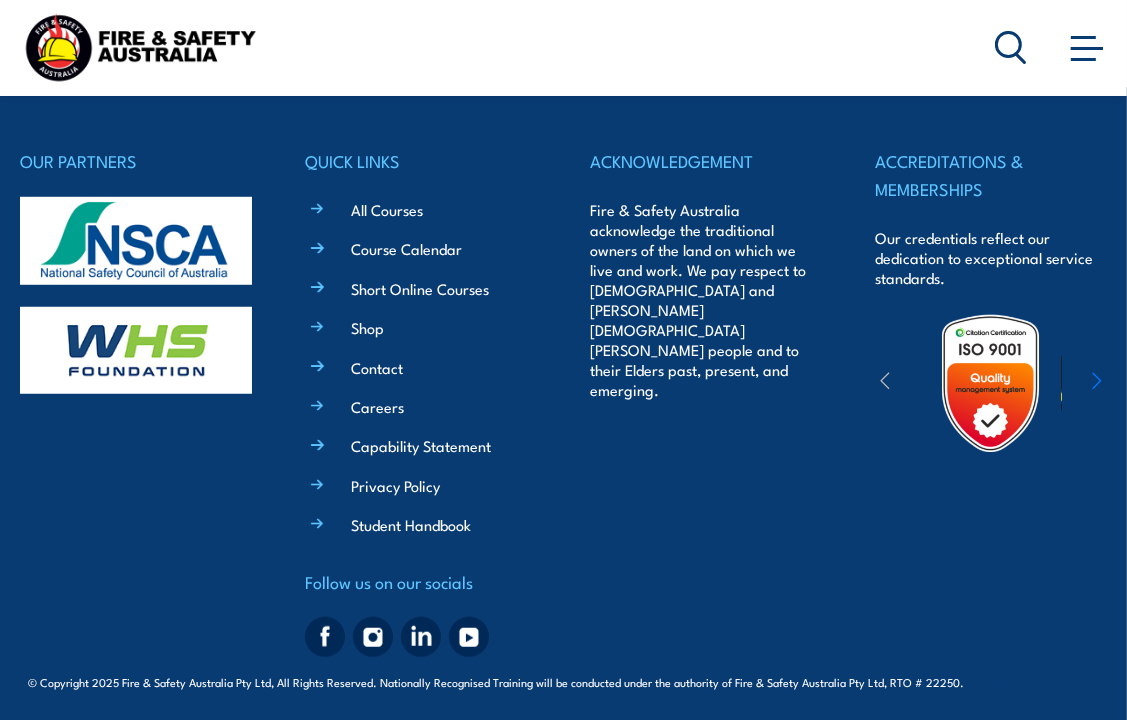 scroll, scrollTop: 988, scrollLeft: 0, axis: vertical 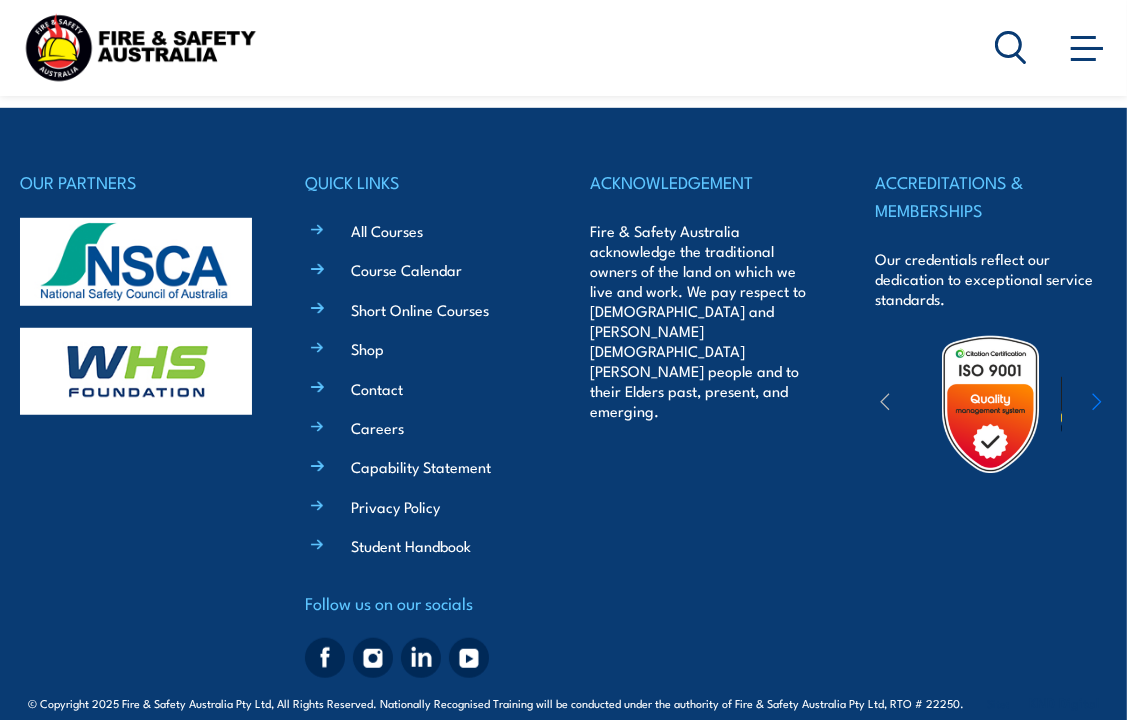 click on "ACCREDITATIONS & MEMBERSHIPS" at bounding box center (991, 195) 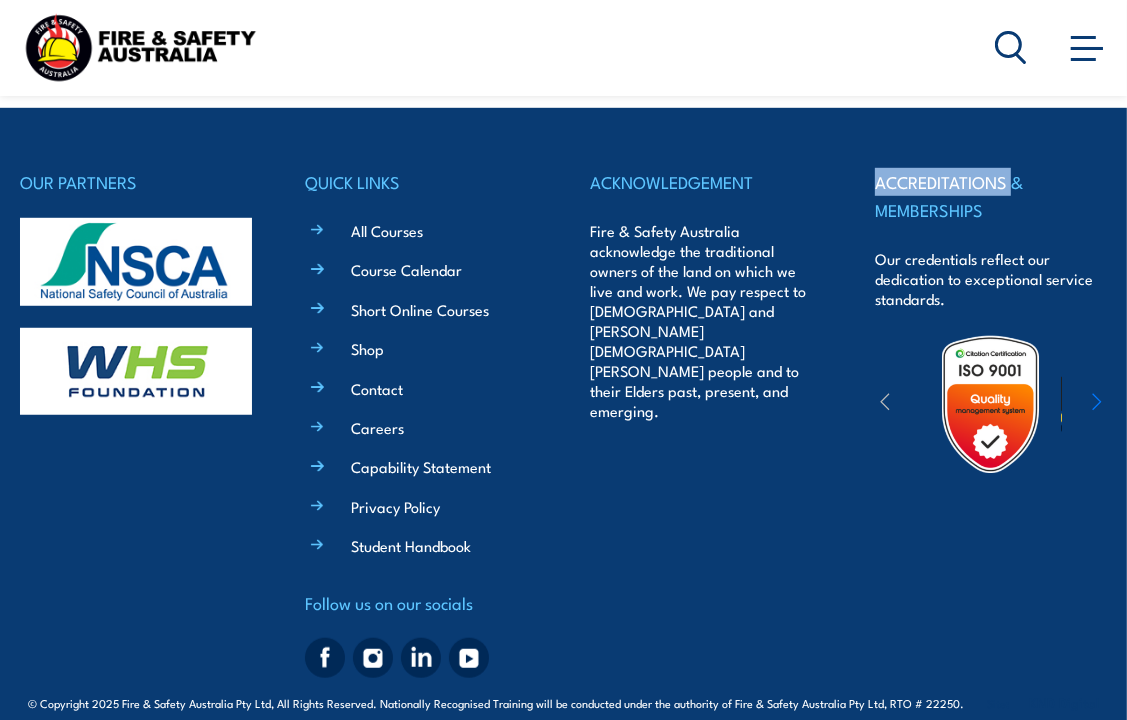 click on "ACCREDITATIONS & MEMBERSHIPS" at bounding box center [991, 195] 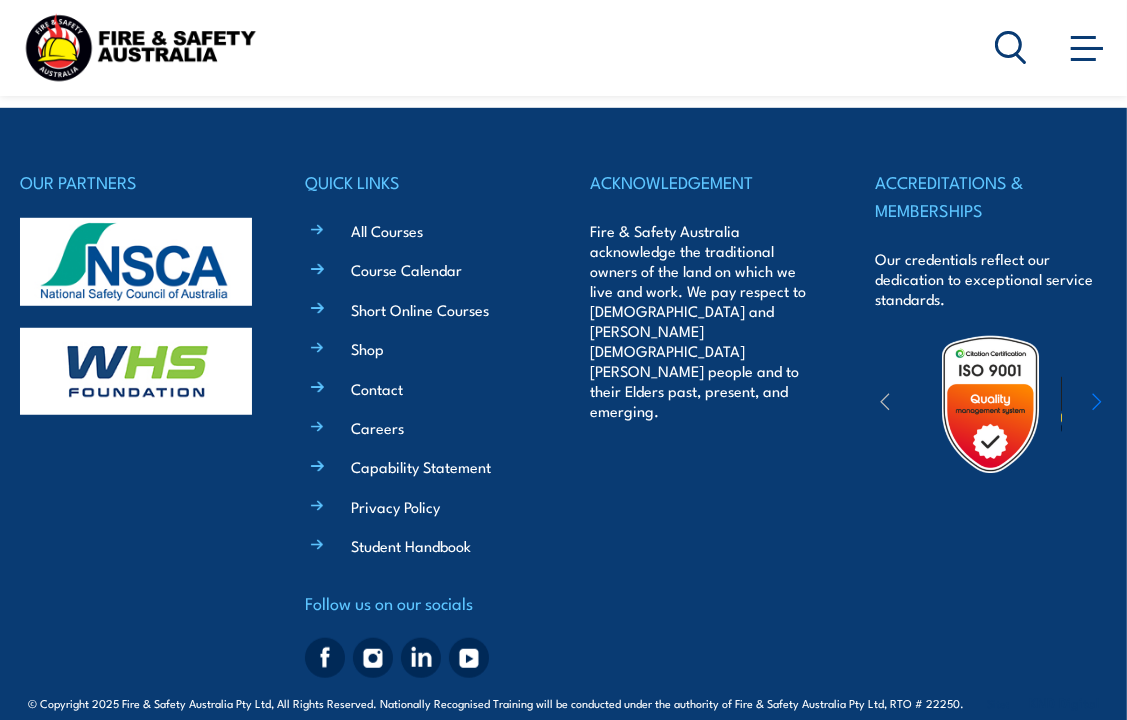click on "ACKNOWLEDGEMENT" at bounding box center [706, 182] 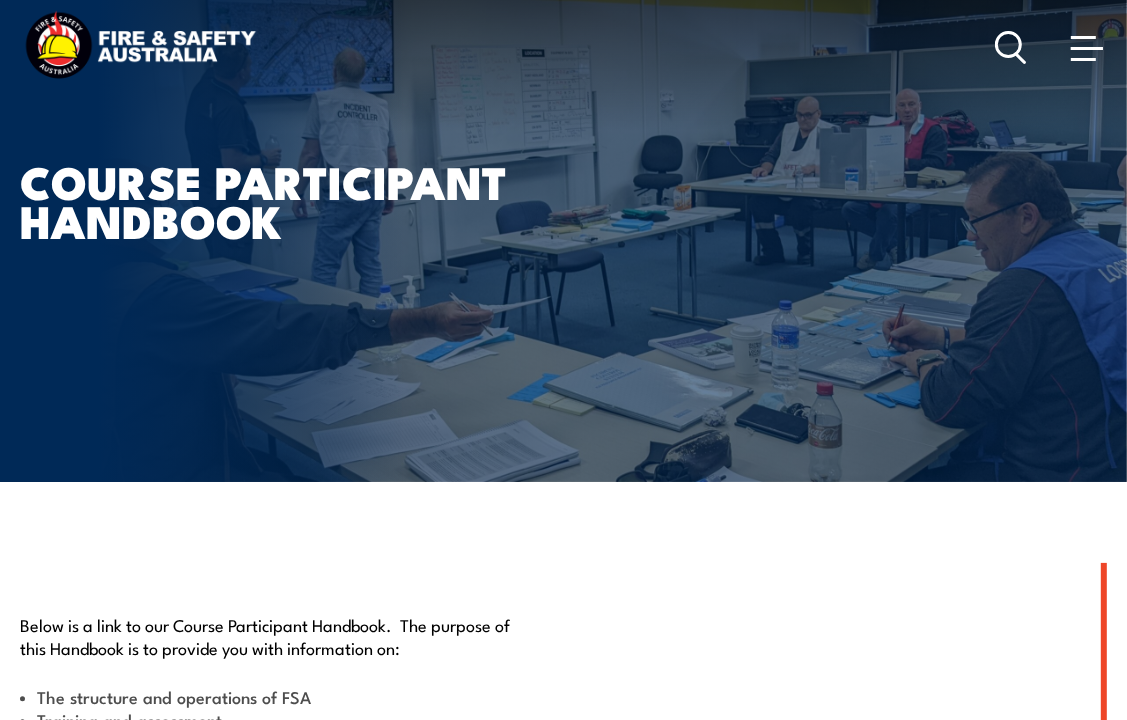 scroll, scrollTop: 0, scrollLeft: 0, axis: both 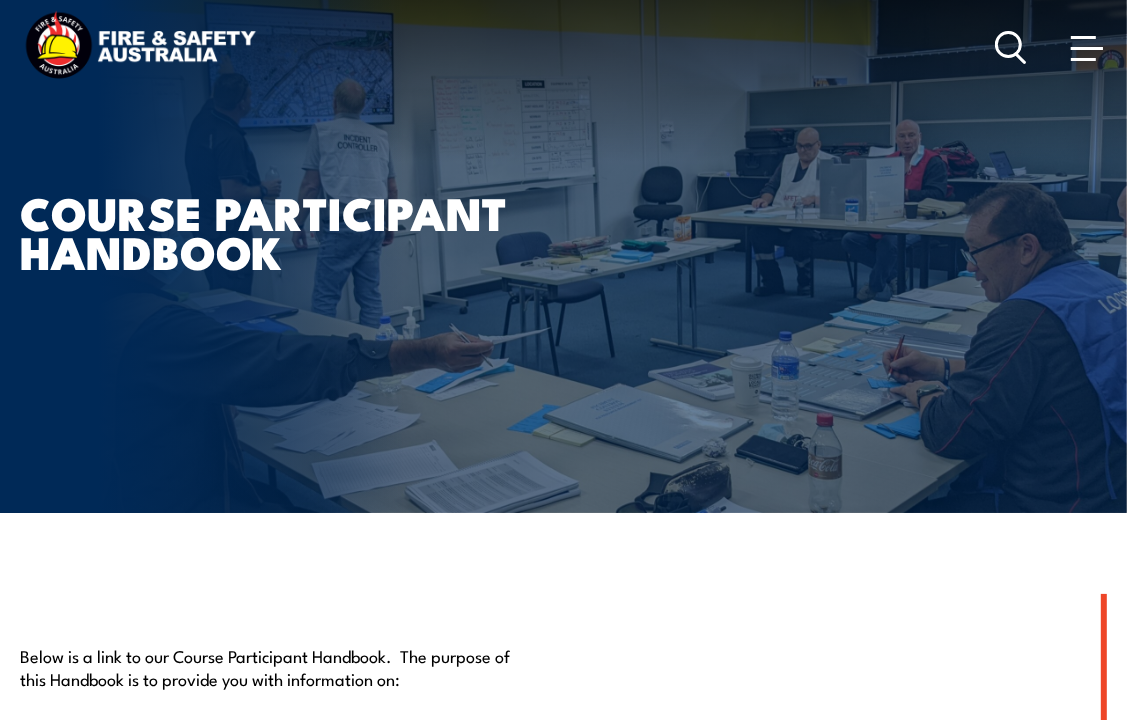 click at bounding box center (1087, 47) 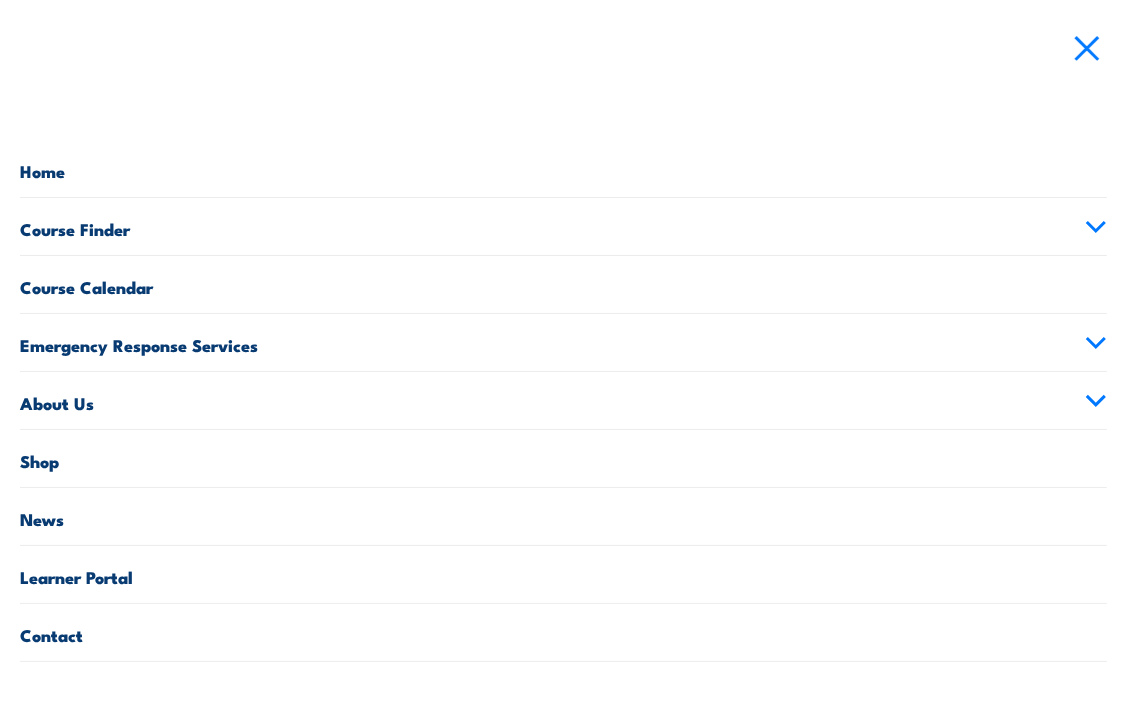 click on "Contact" at bounding box center (563, 632) 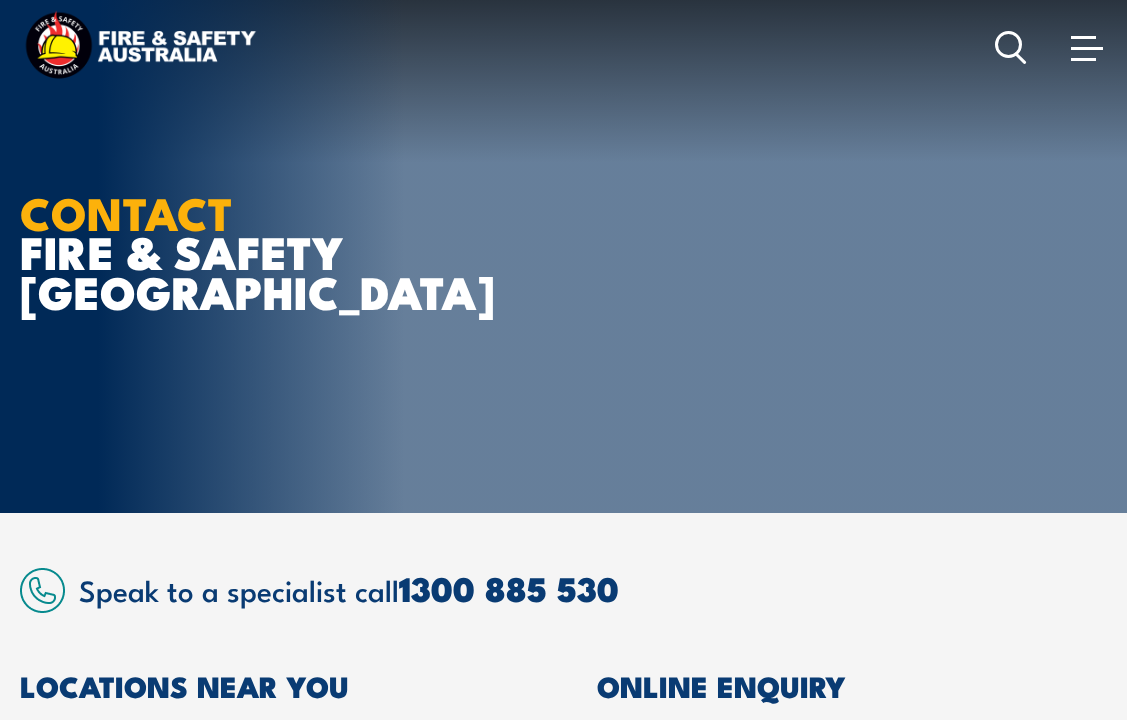scroll, scrollTop: 0, scrollLeft: 0, axis: both 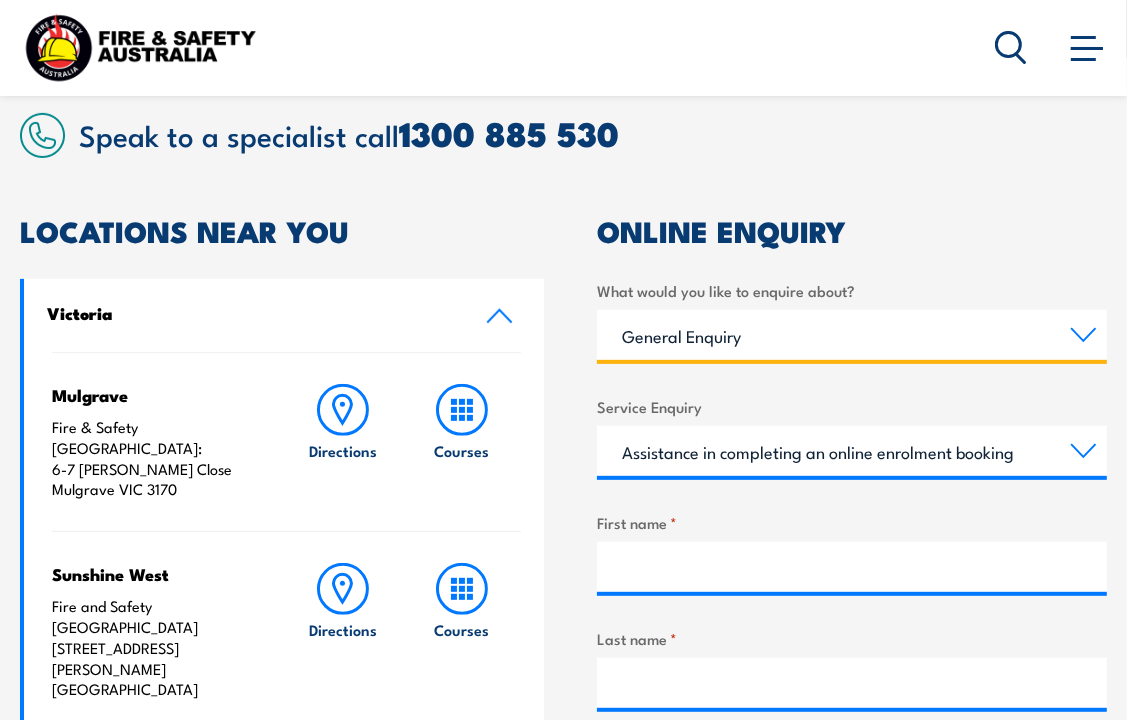 click on "Training Courses Emergency Response Services General Enquiry" at bounding box center [852, 335] 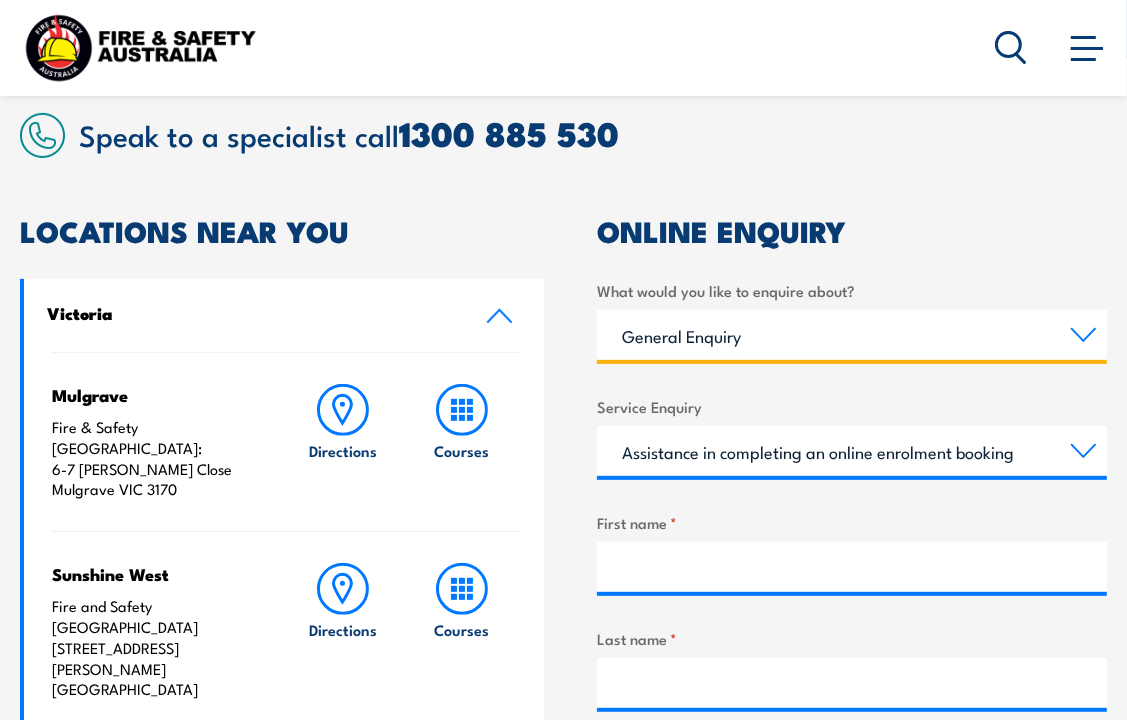 click on "Training Courses Emergency Response Services General Enquiry" at bounding box center (852, 335) 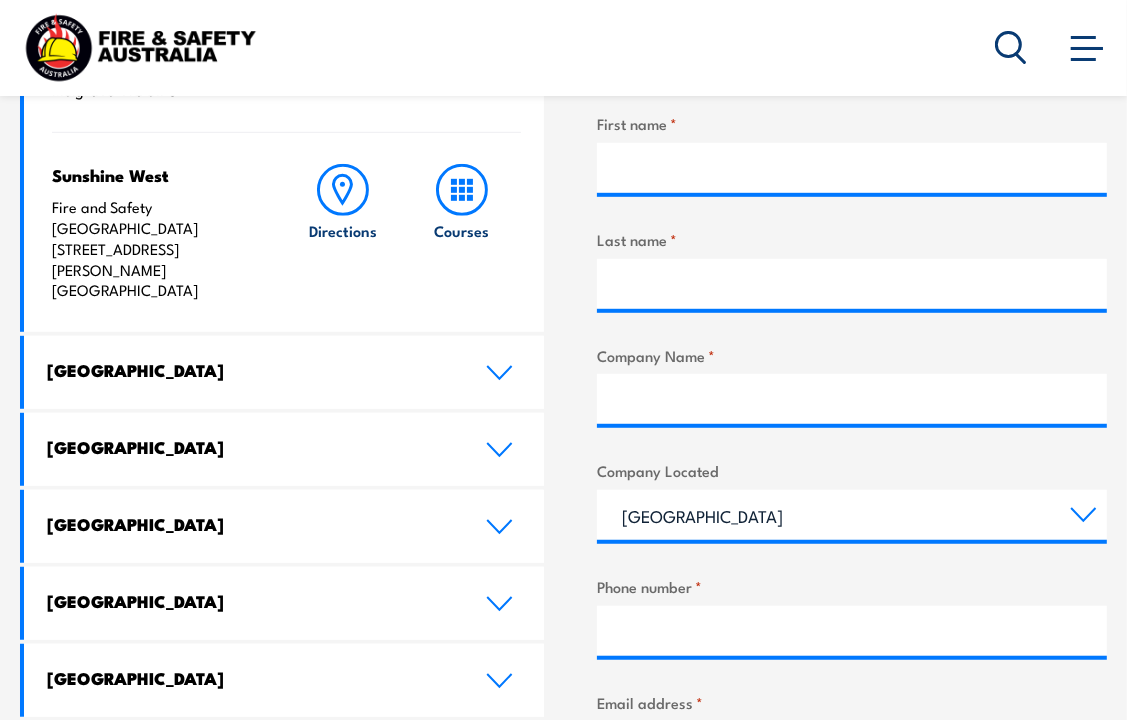 scroll, scrollTop: 1028, scrollLeft: 0, axis: vertical 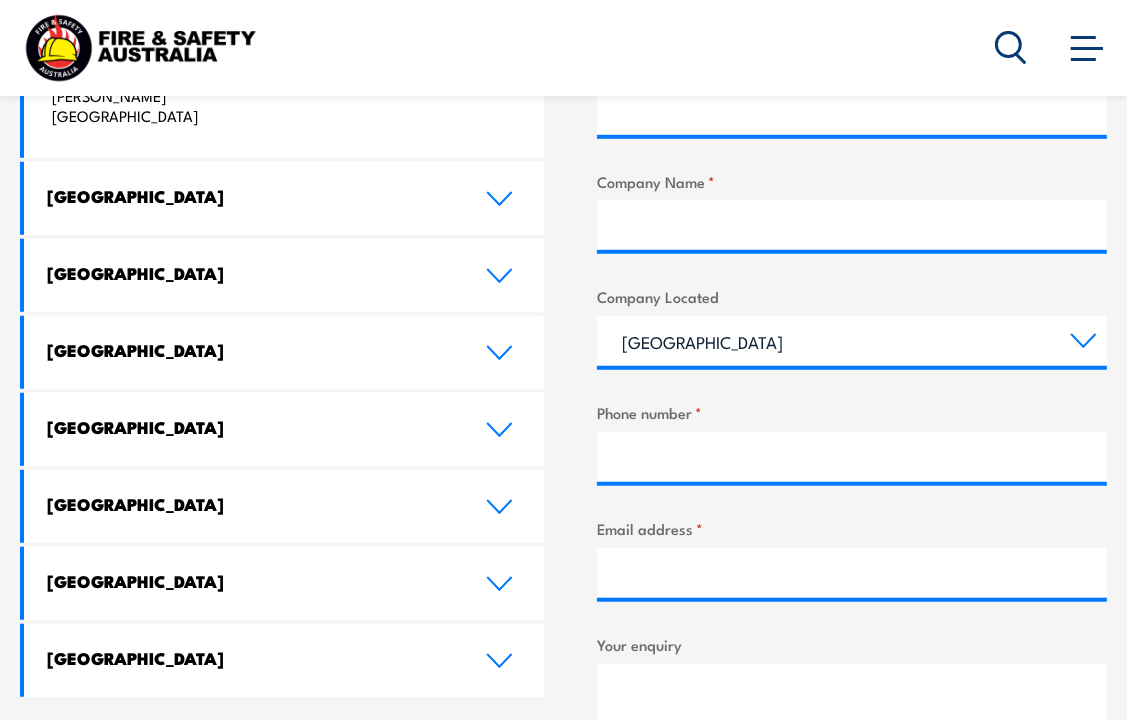 click 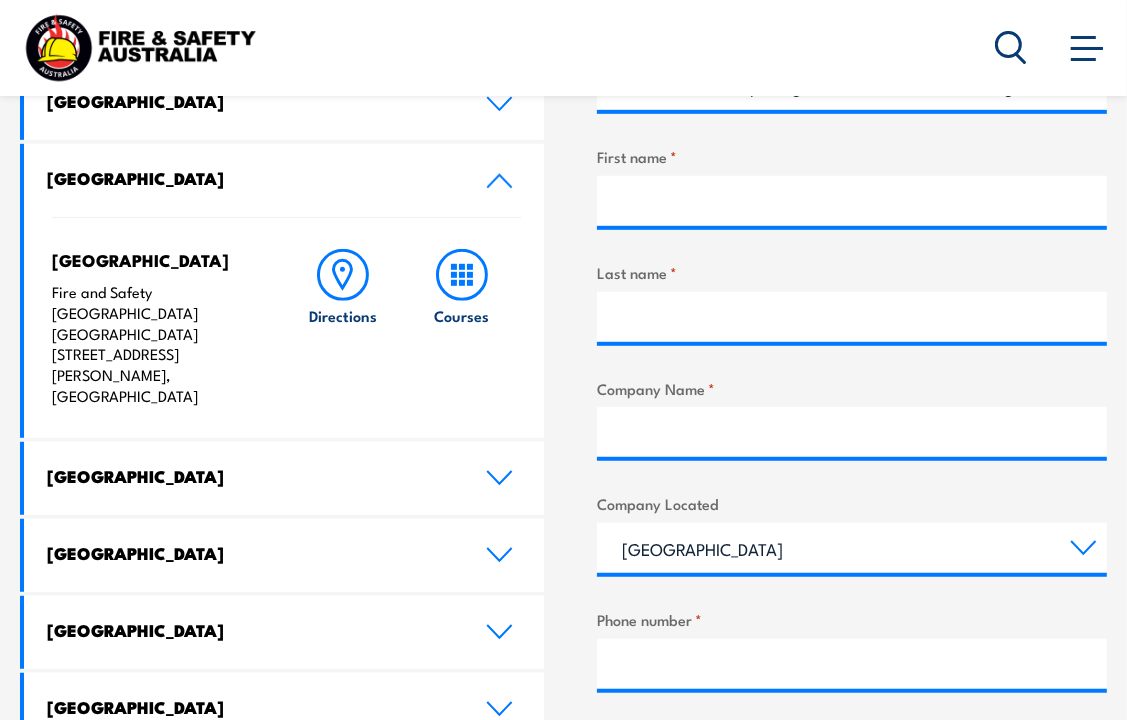 scroll, scrollTop: 798, scrollLeft: 0, axis: vertical 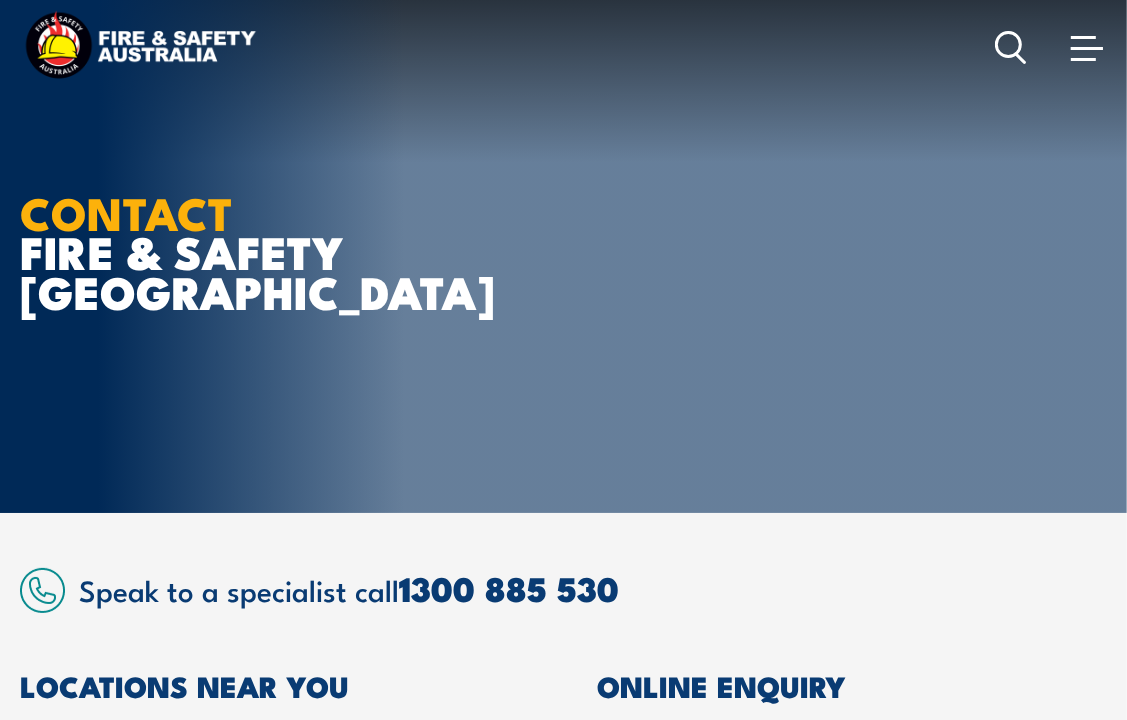 click at bounding box center [1083, 37] 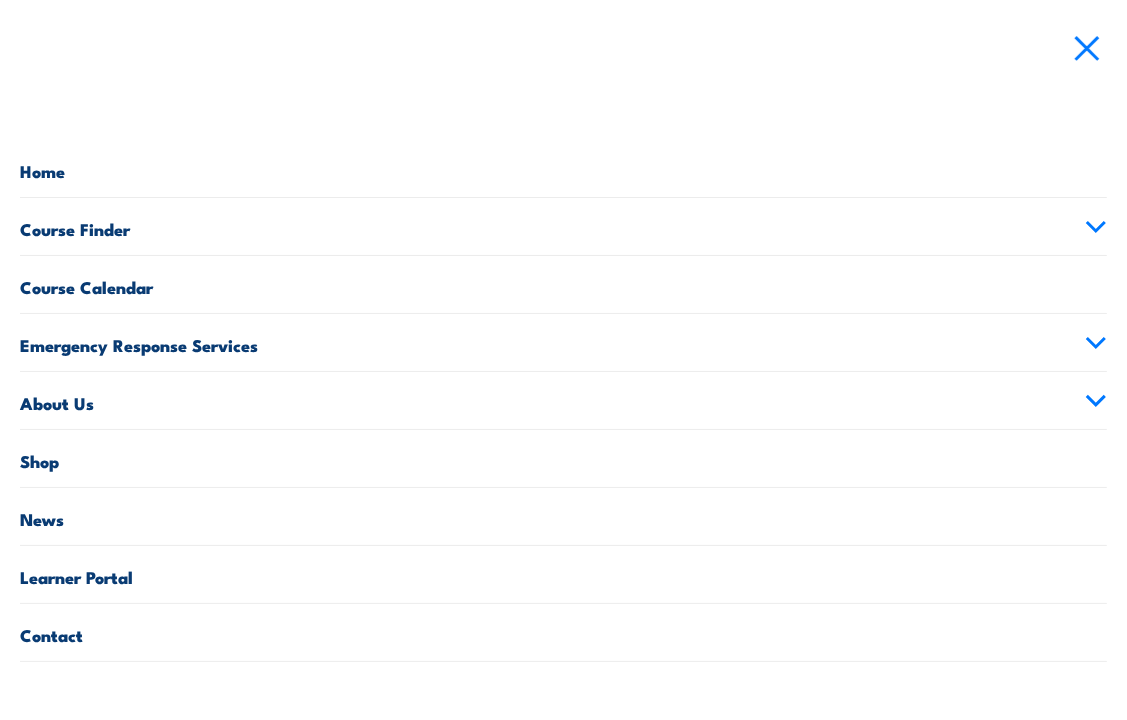 click on "Course Finder" at bounding box center (563, 226) 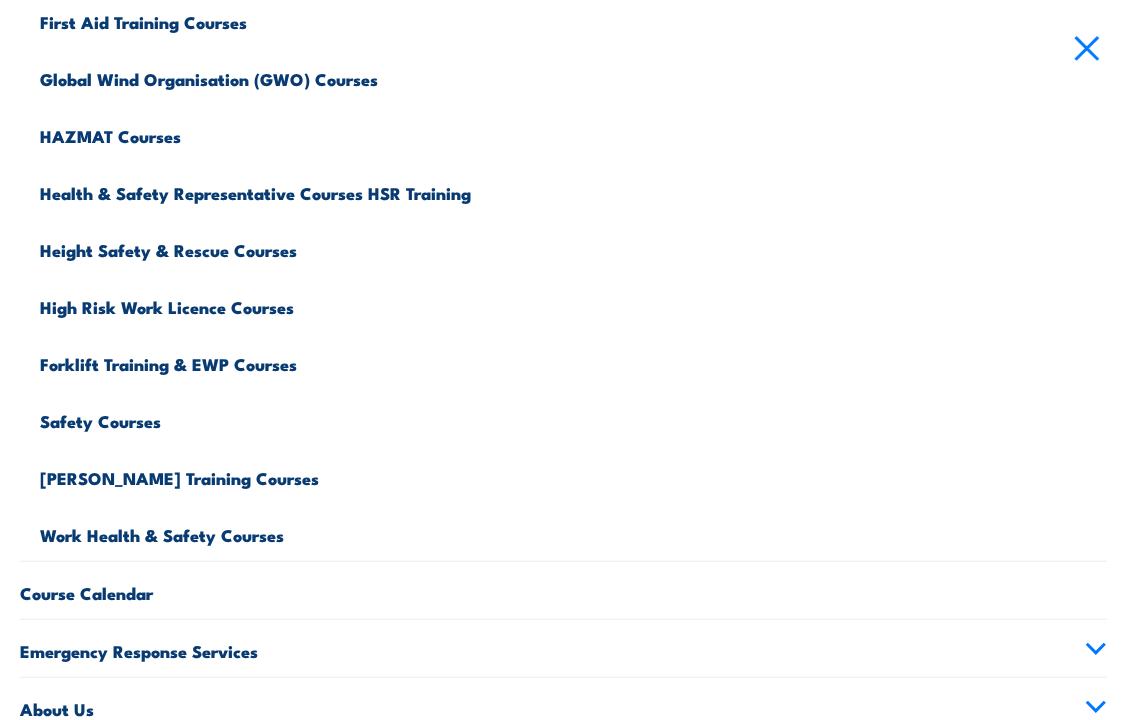 scroll, scrollTop: 620, scrollLeft: 0, axis: vertical 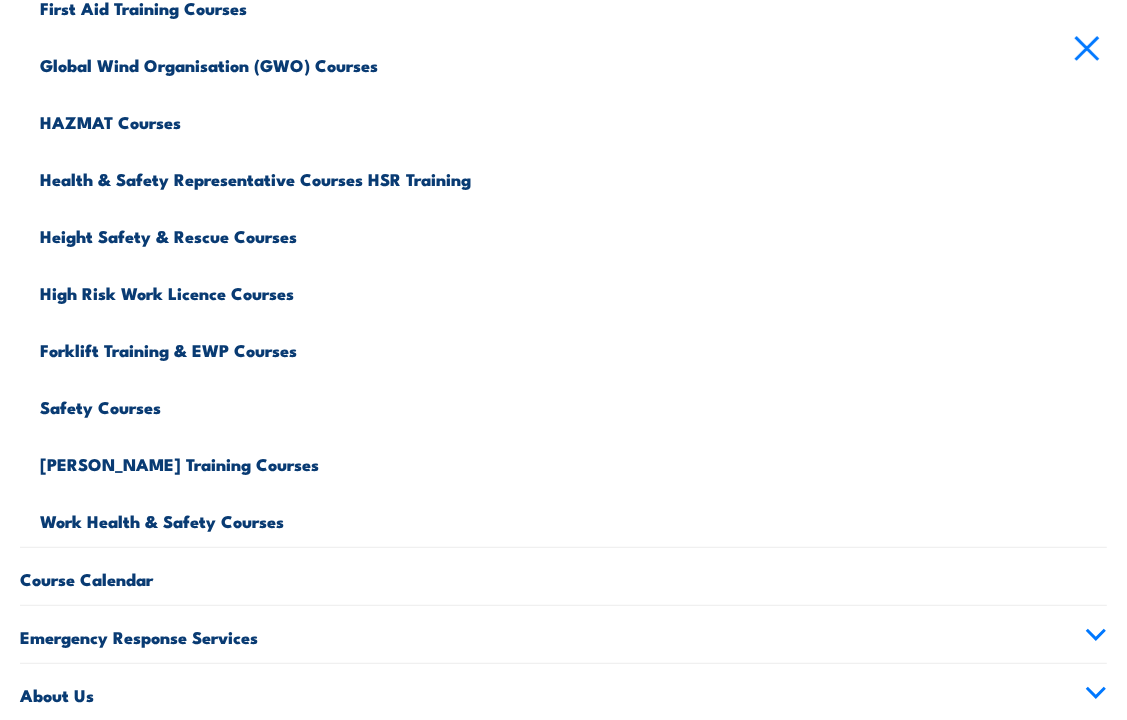 click on "High Risk Work Licence Courses" at bounding box center (573, 290) 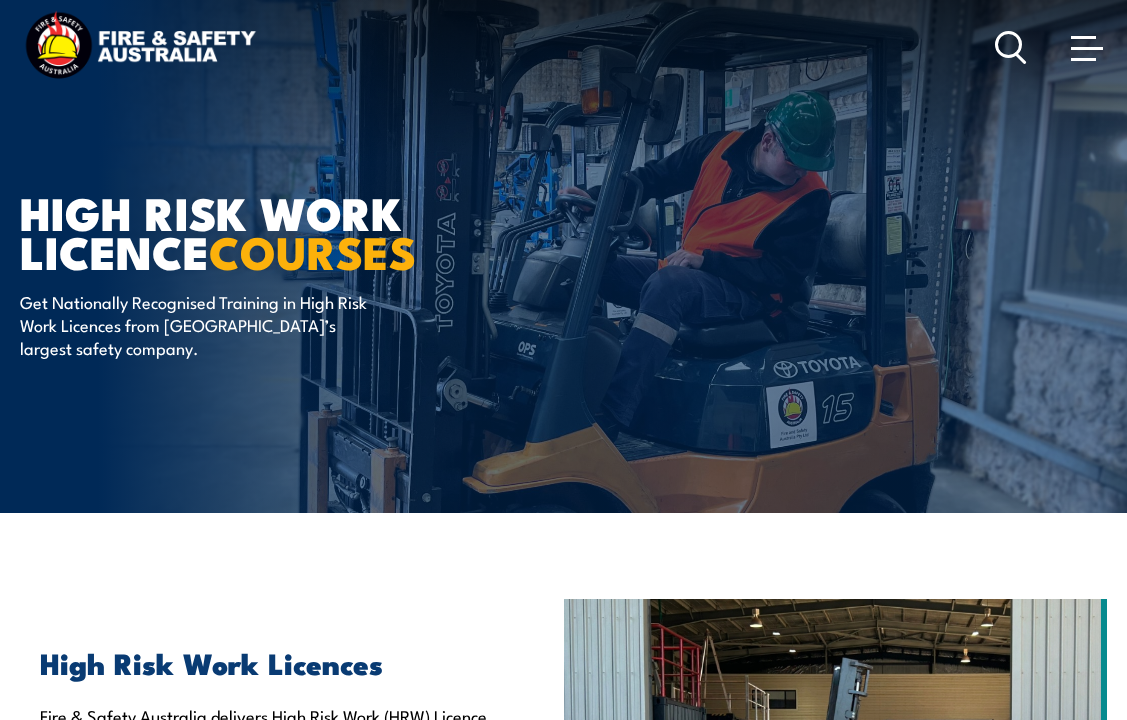 scroll, scrollTop: 0, scrollLeft: 0, axis: both 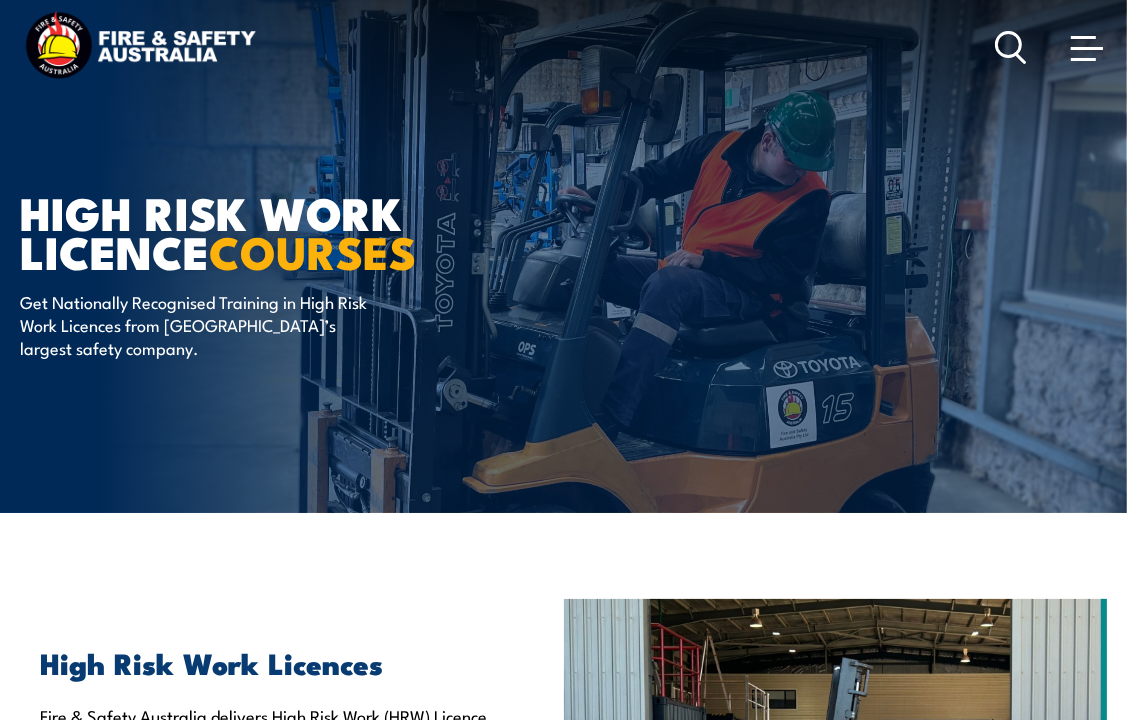 click at bounding box center [1087, 47] 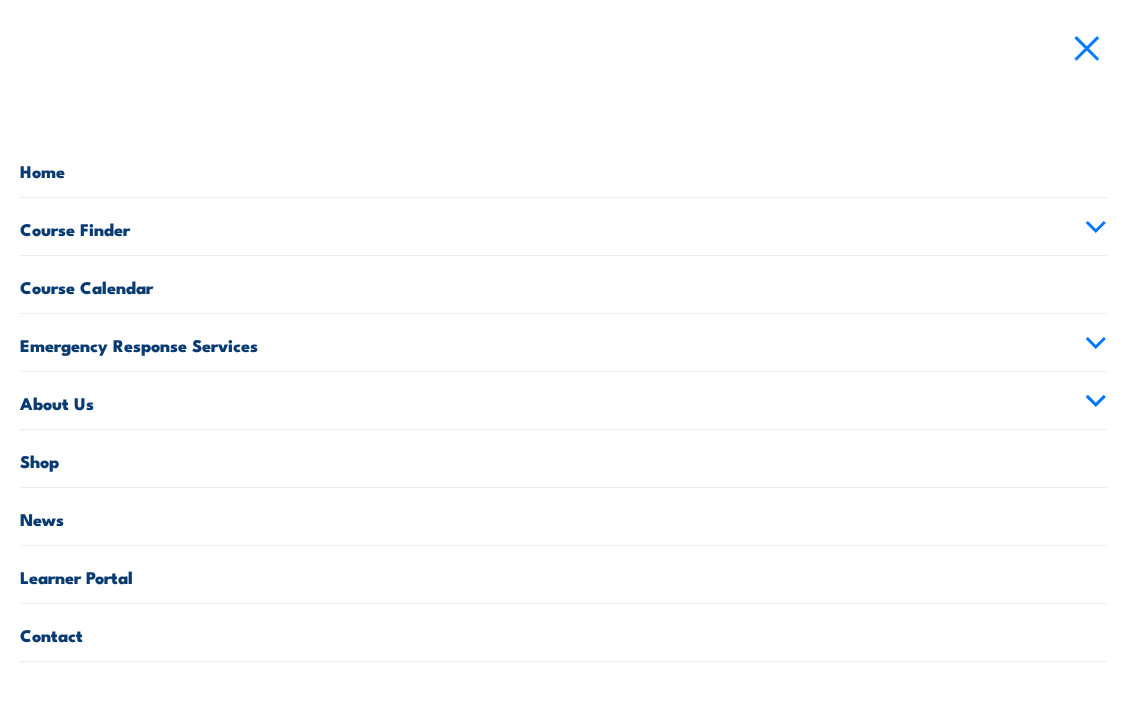 click on "Shop" at bounding box center (563, 458) 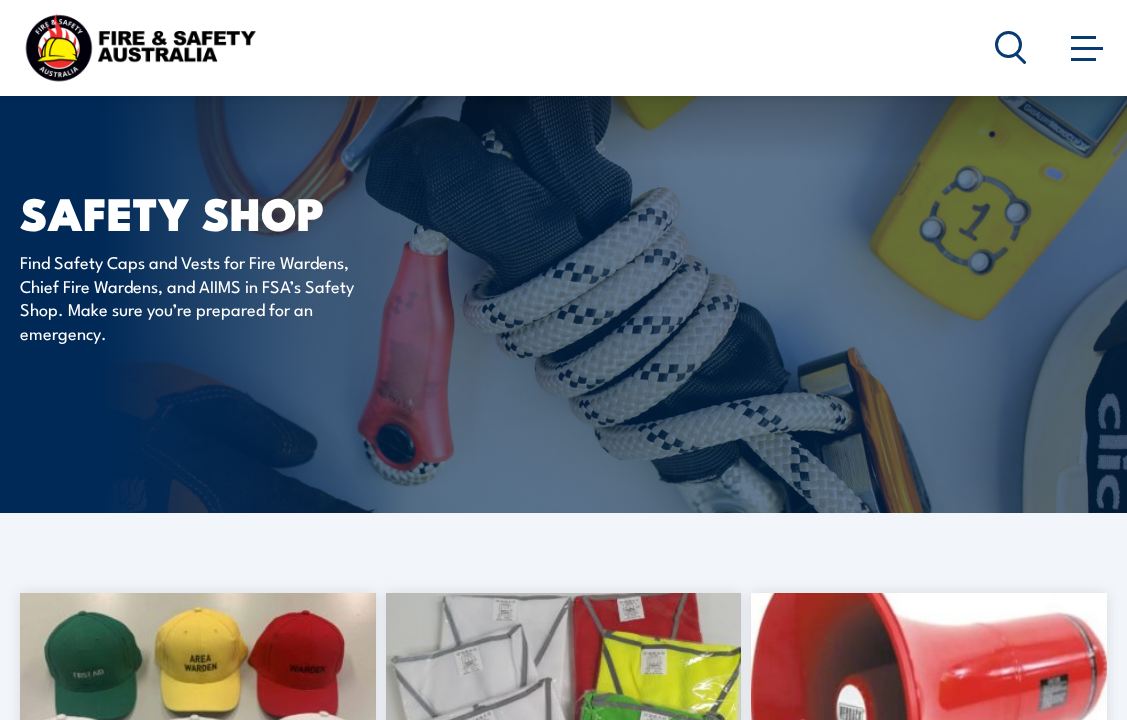 scroll, scrollTop: 0, scrollLeft: 0, axis: both 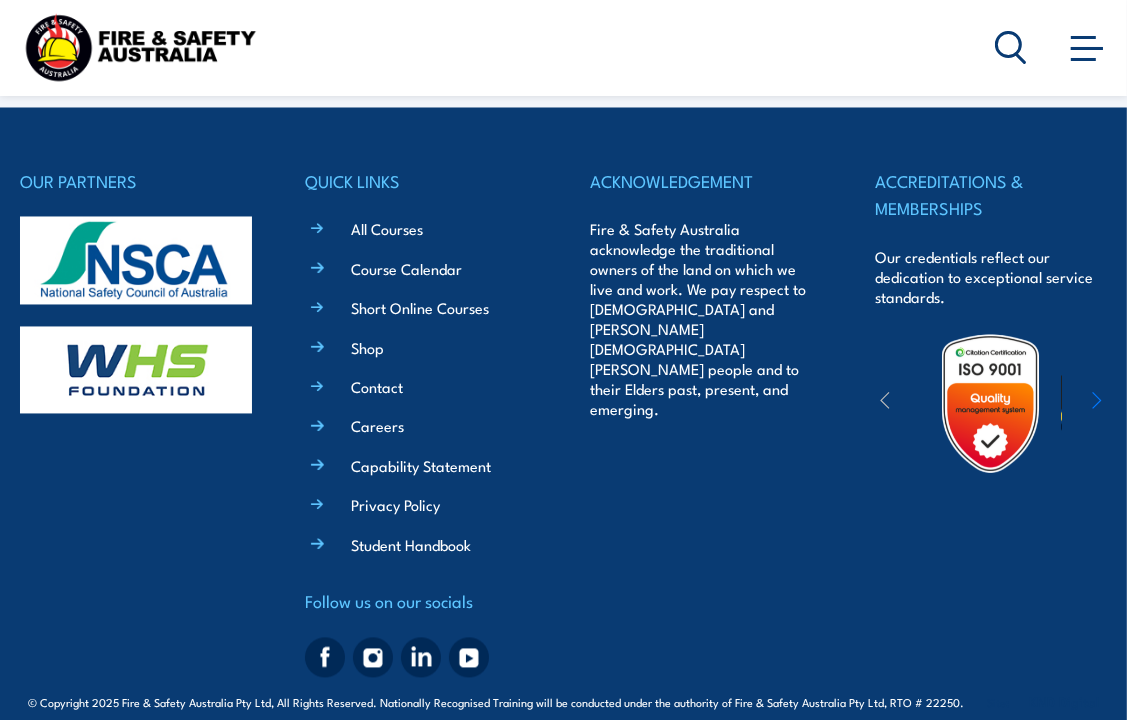 click on "Contact" at bounding box center [377, 387] 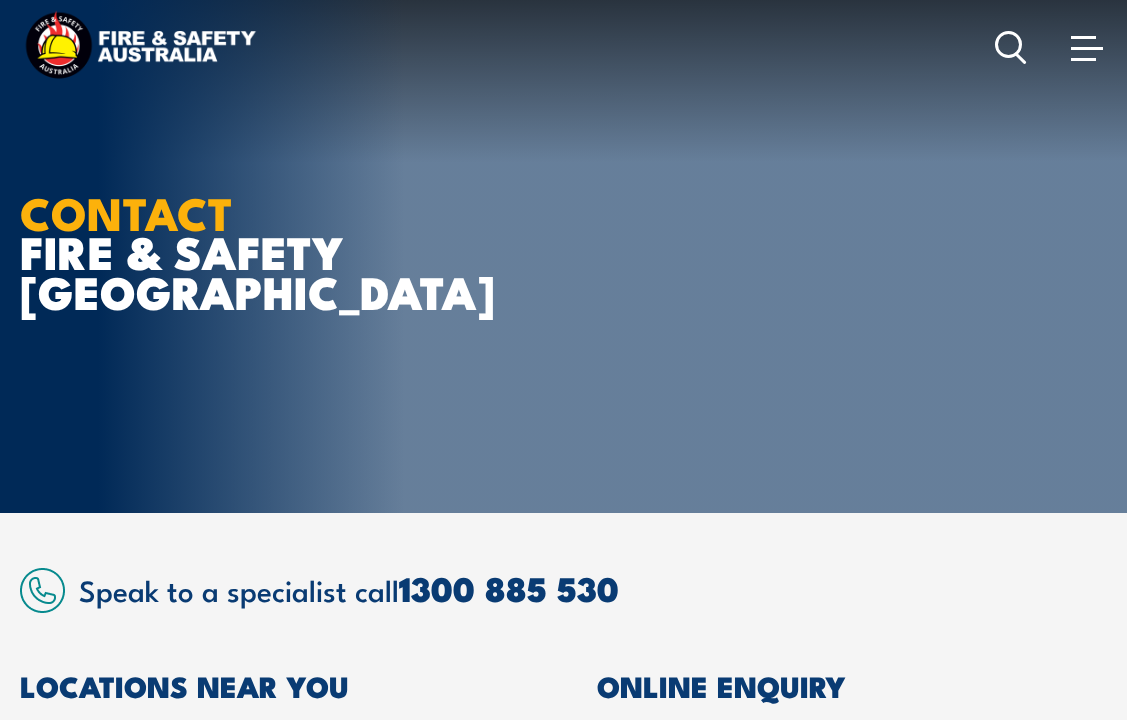 scroll, scrollTop: 0, scrollLeft: 0, axis: both 